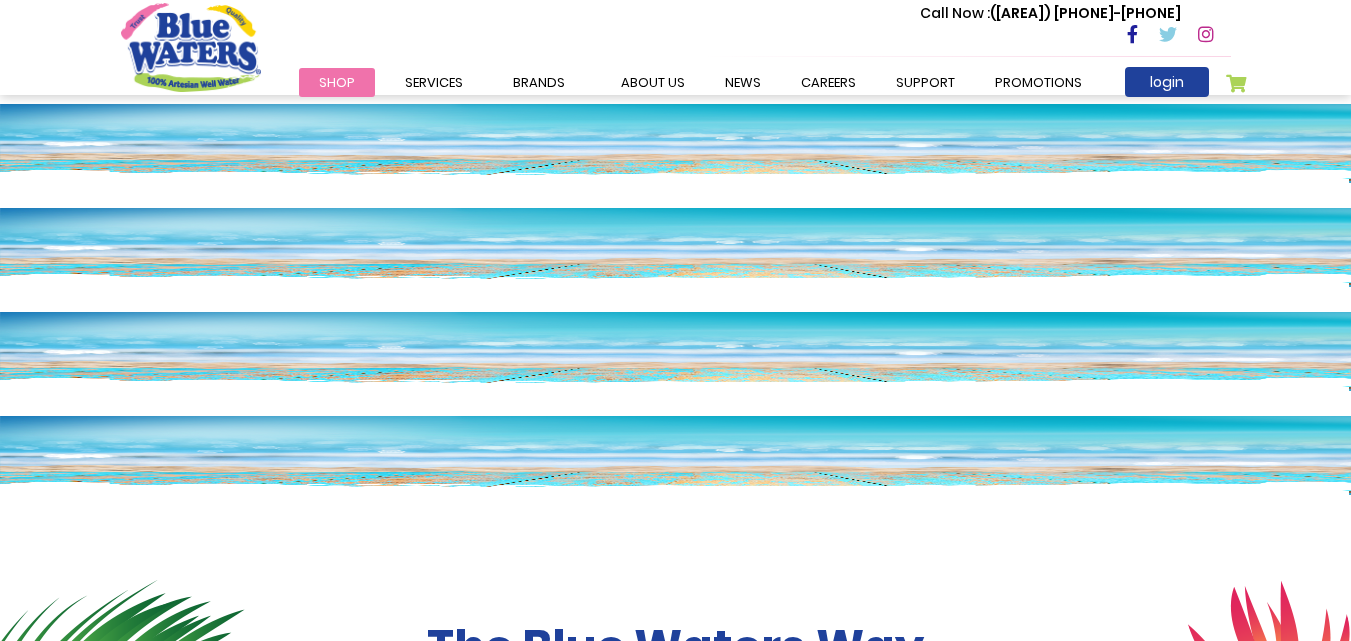 scroll, scrollTop: 1900, scrollLeft: 0, axis: vertical 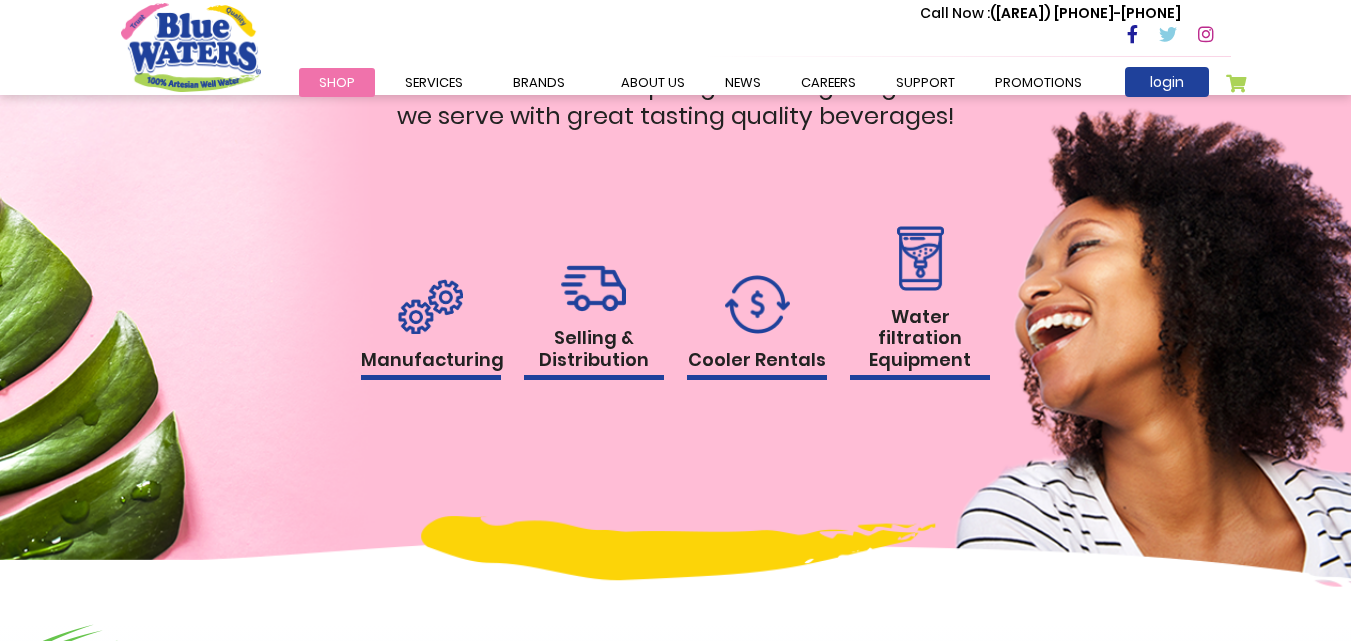 click at bounding box center (757, 304) 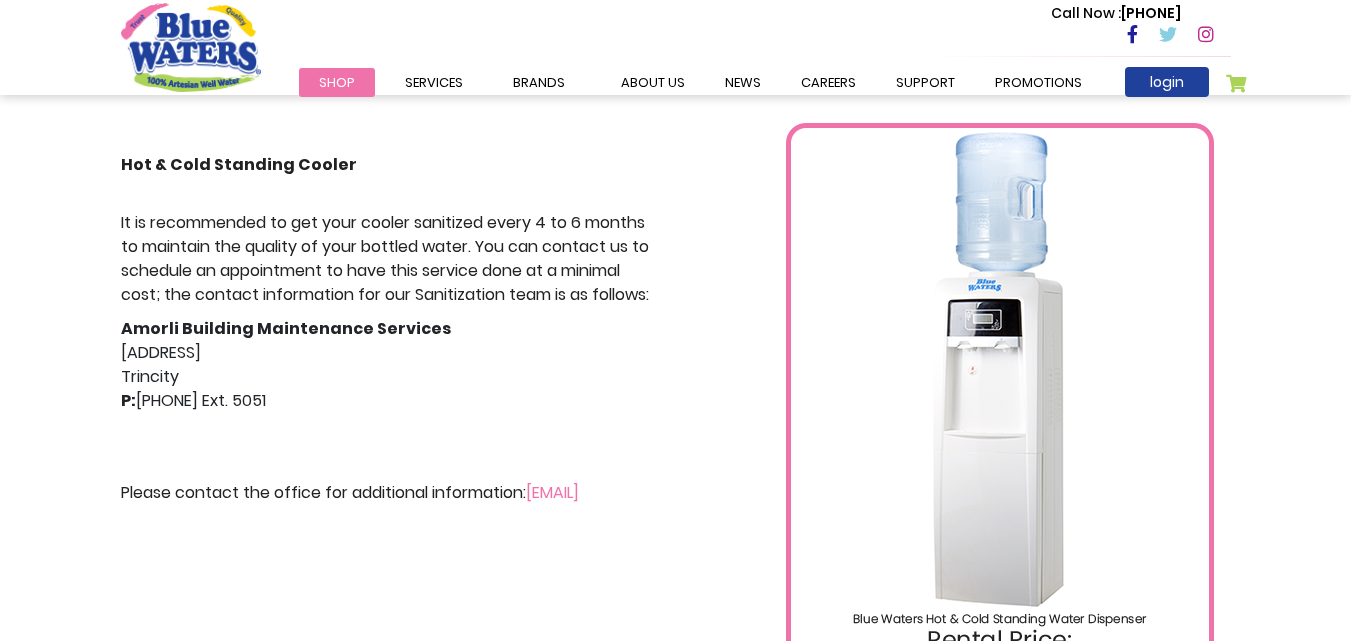scroll, scrollTop: 500, scrollLeft: 0, axis: vertical 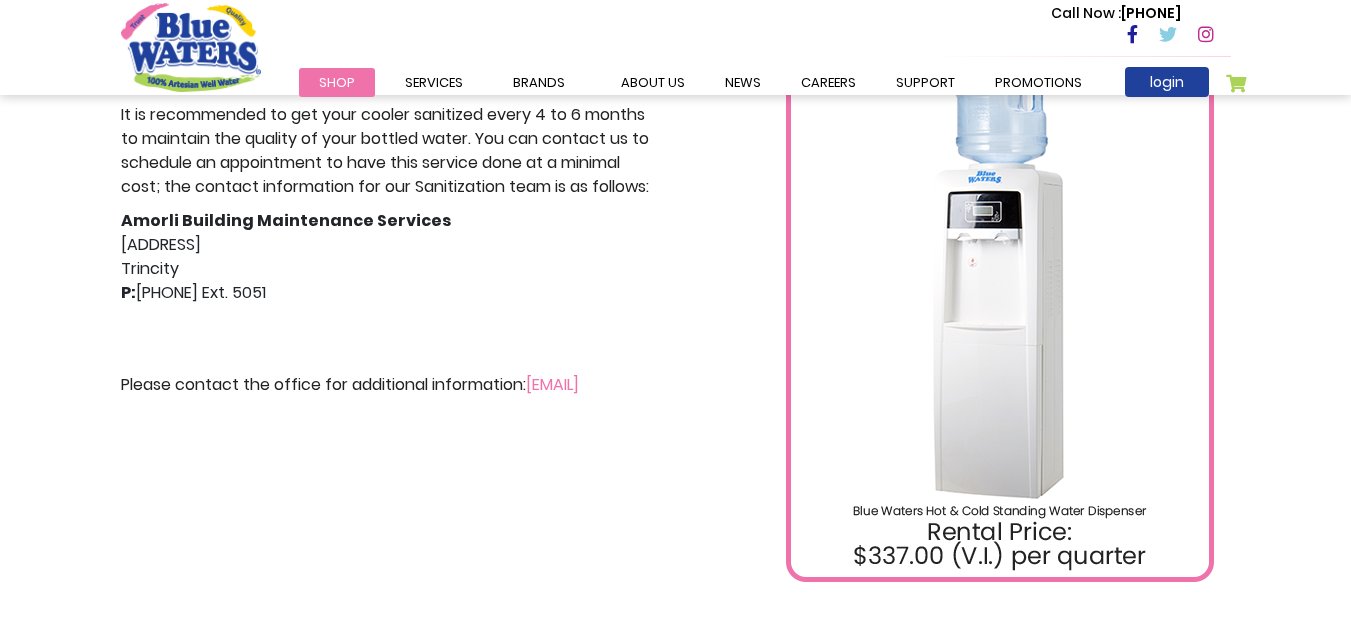 drag, startPoint x: 459, startPoint y: 566, endPoint x: 386, endPoint y: 517, distance: 87.92042 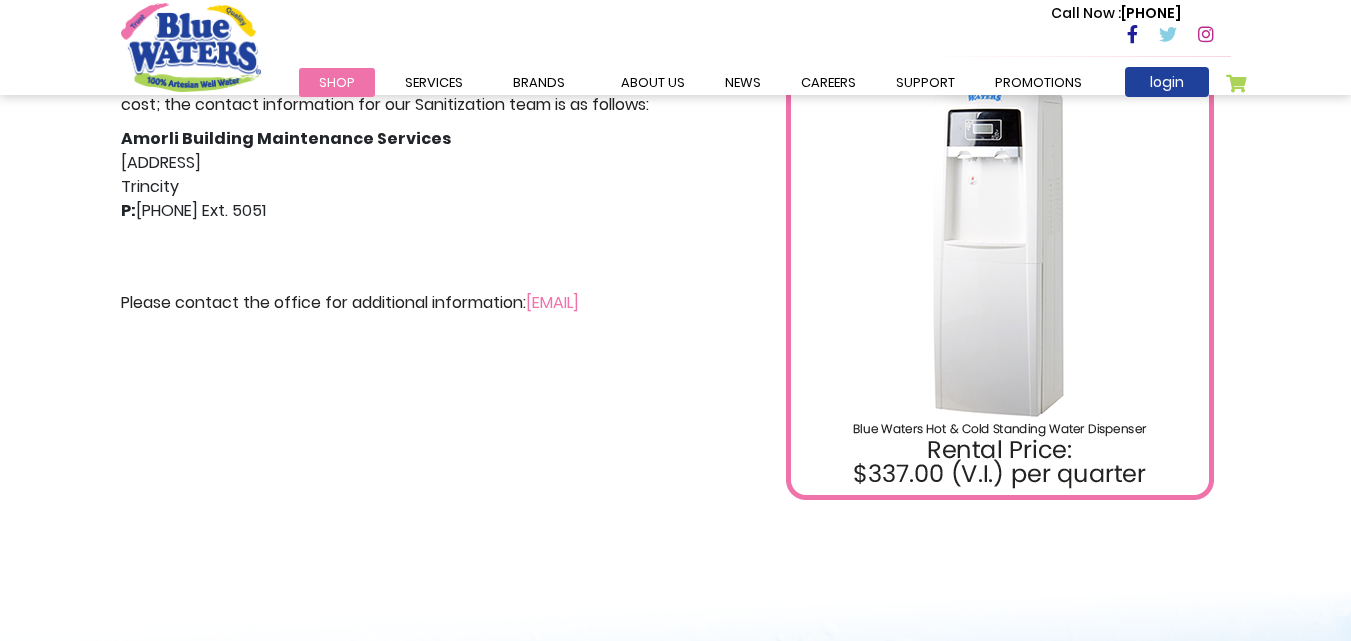 scroll, scrollTop: 500, scrollLeft: 0, axis: vertical 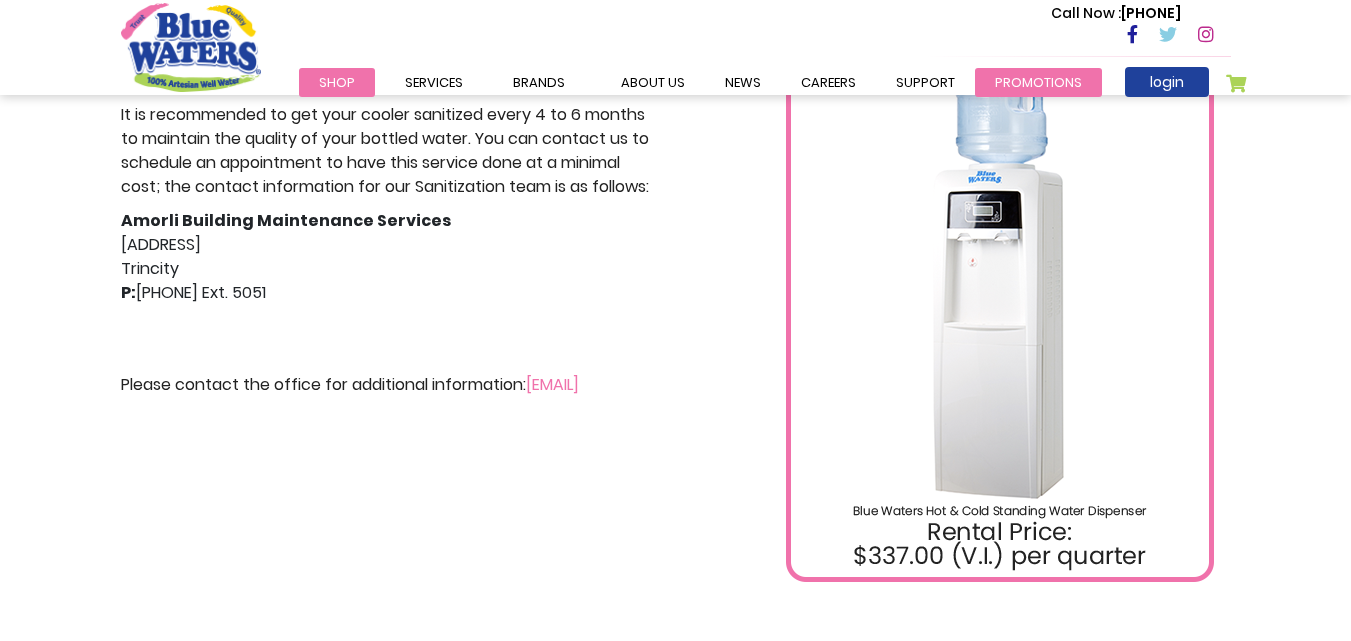 click on "Promotions" at bounding box center [1038, 82] 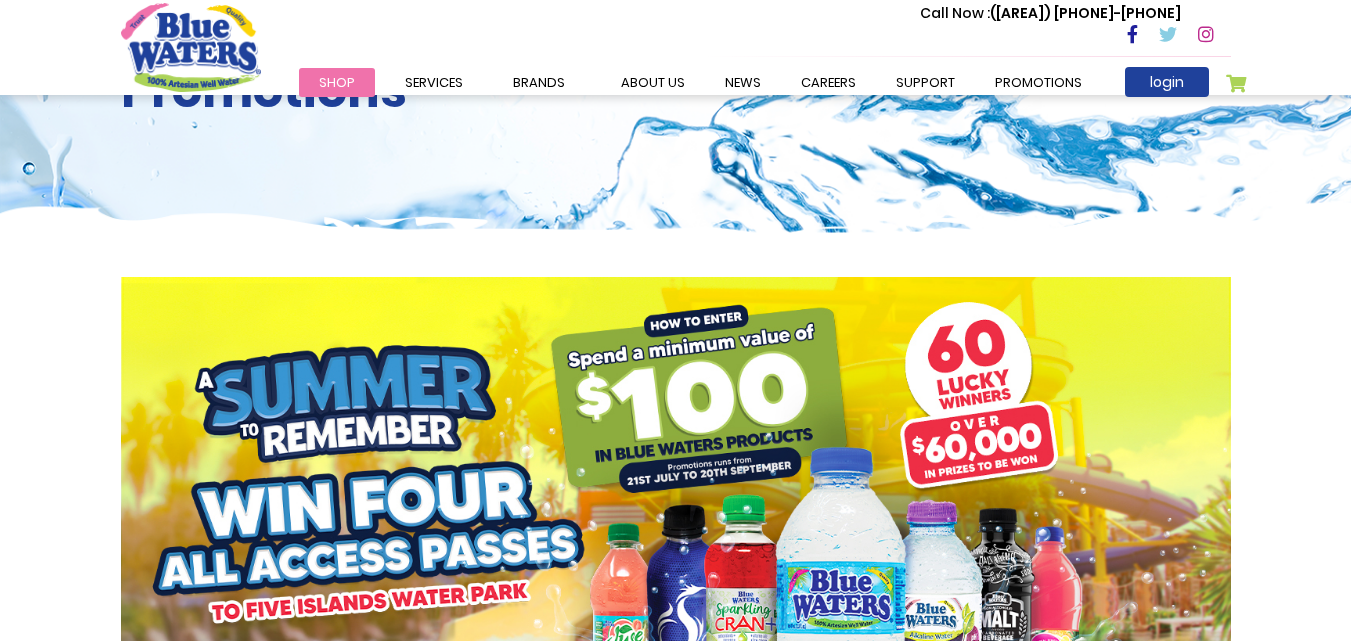 scroll, scrollTop: 100, scrollLeft: 0, axis: vertical 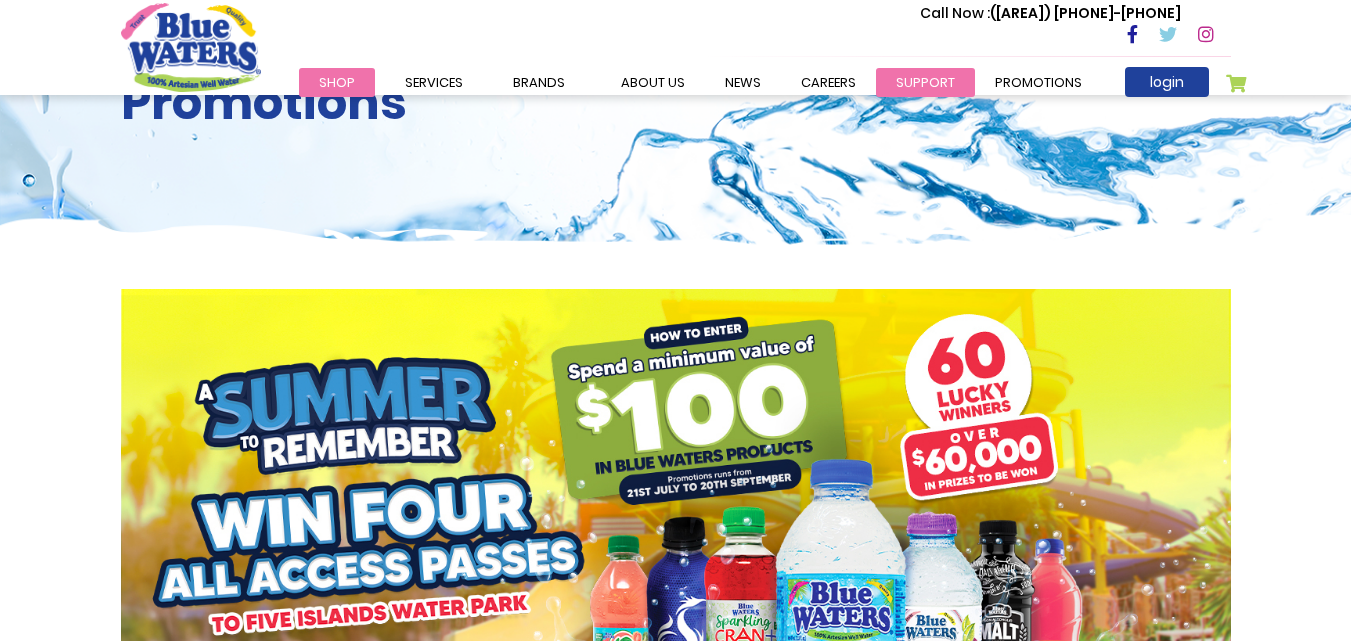 click on "support" at bounding box center (925, 82) 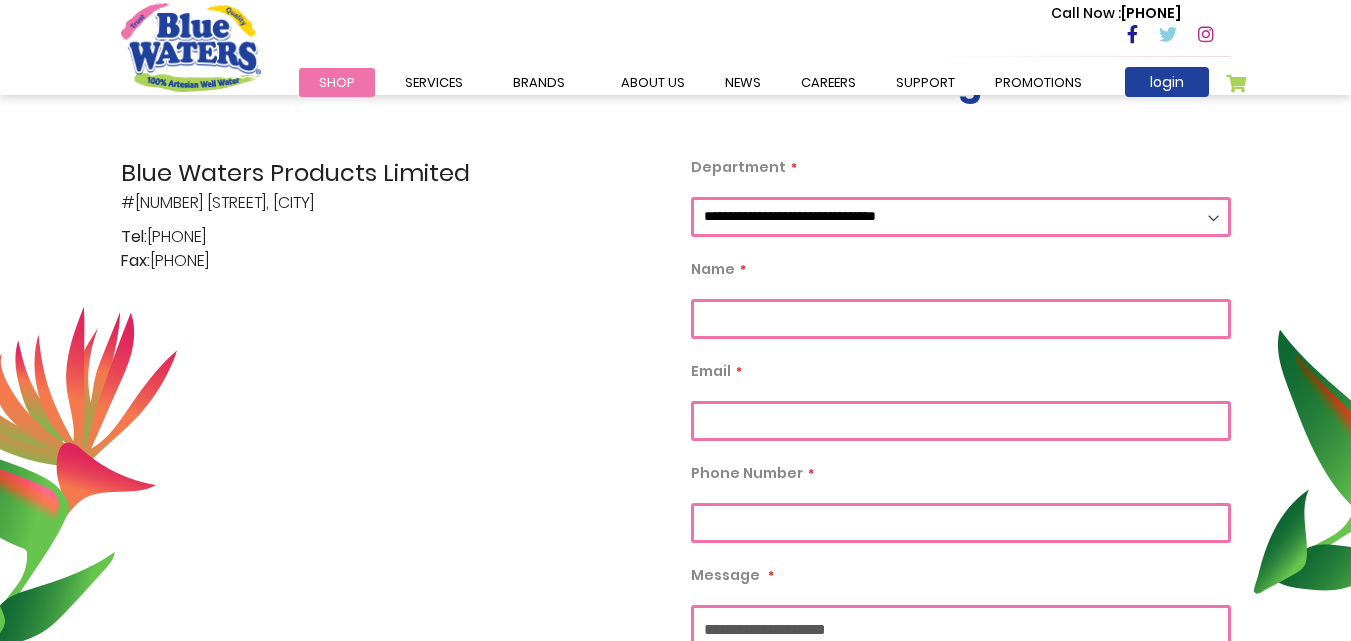 scroll, scrollTop: 421, scrollLeft: 0, axis: vertical 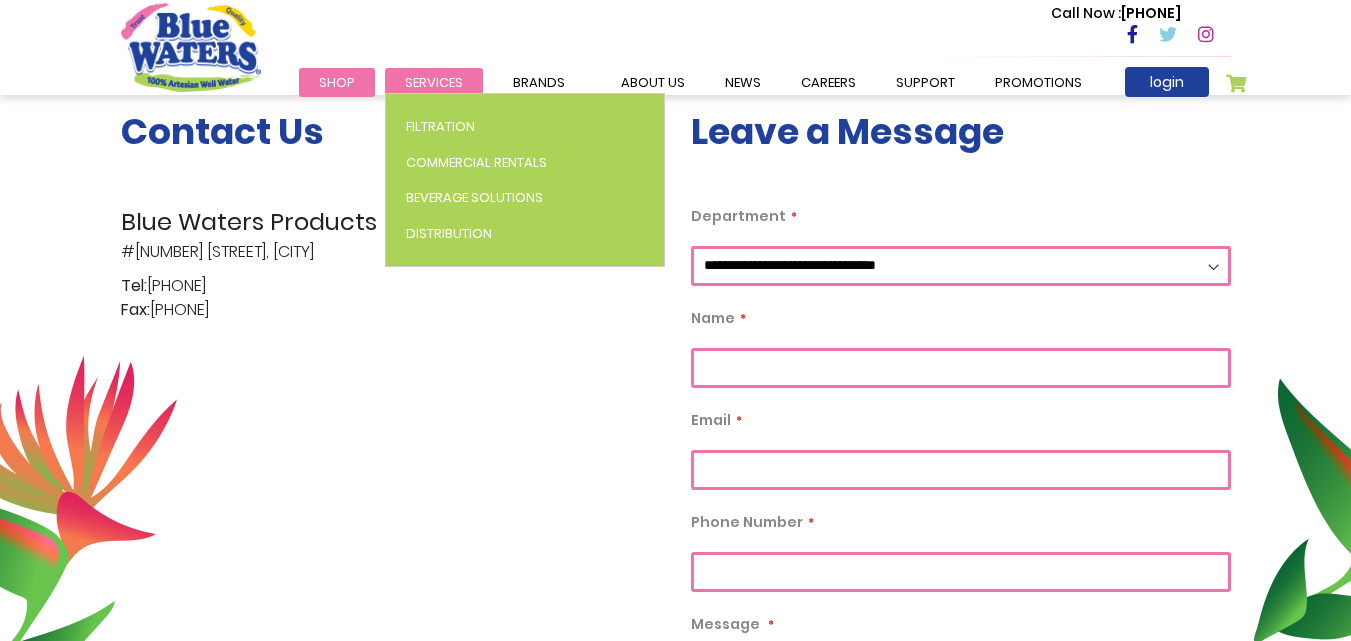 click on "Services" at bounding box center (434, 82) 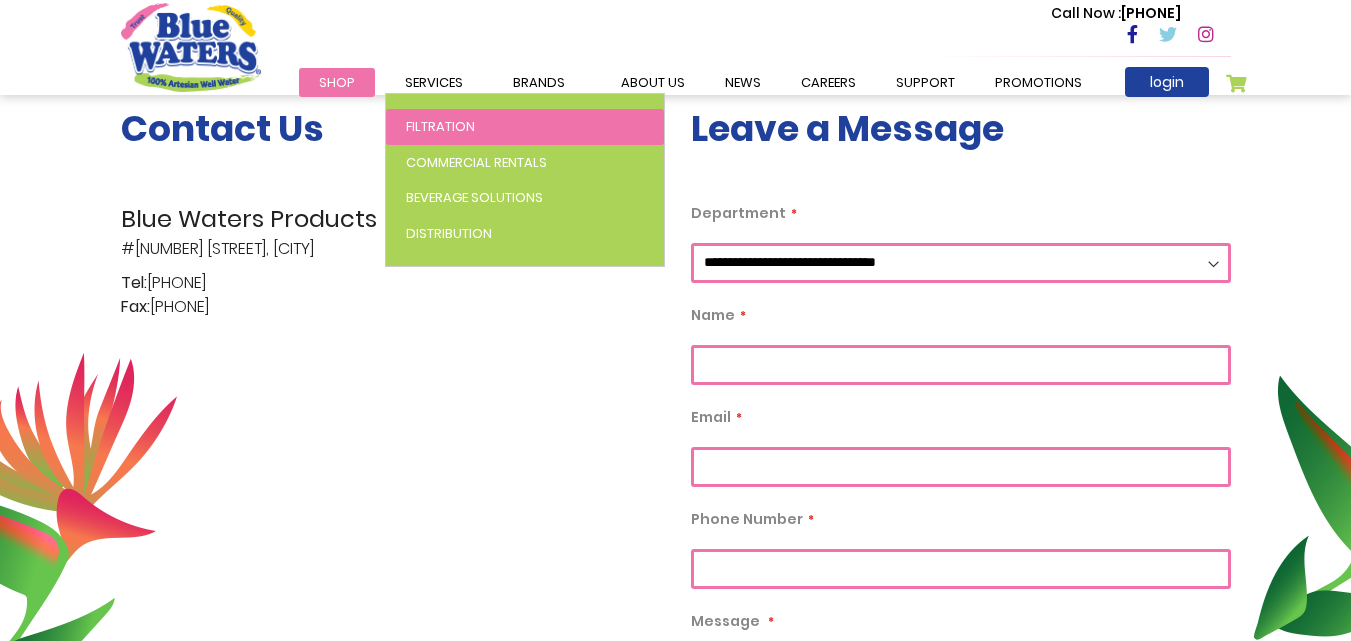 click on "Filtration" at bounding box center (440, 126) 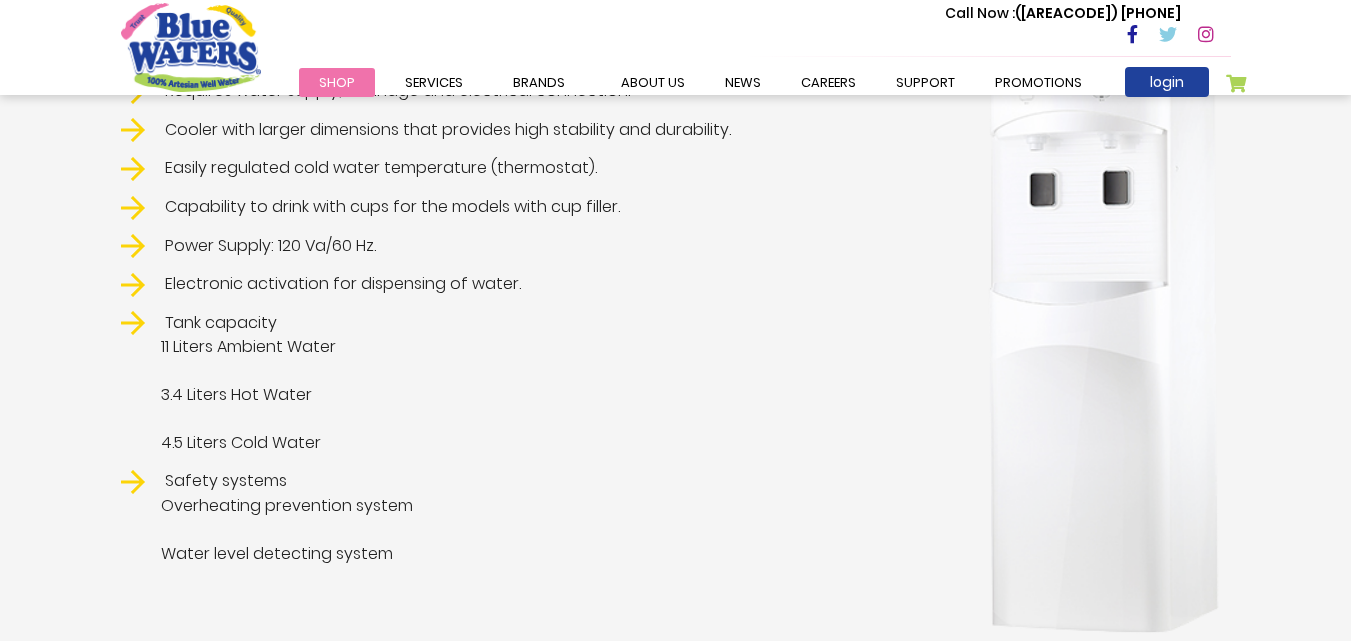 scroll, scrollTop: 300, scrollLeft: 0, axis: vertical 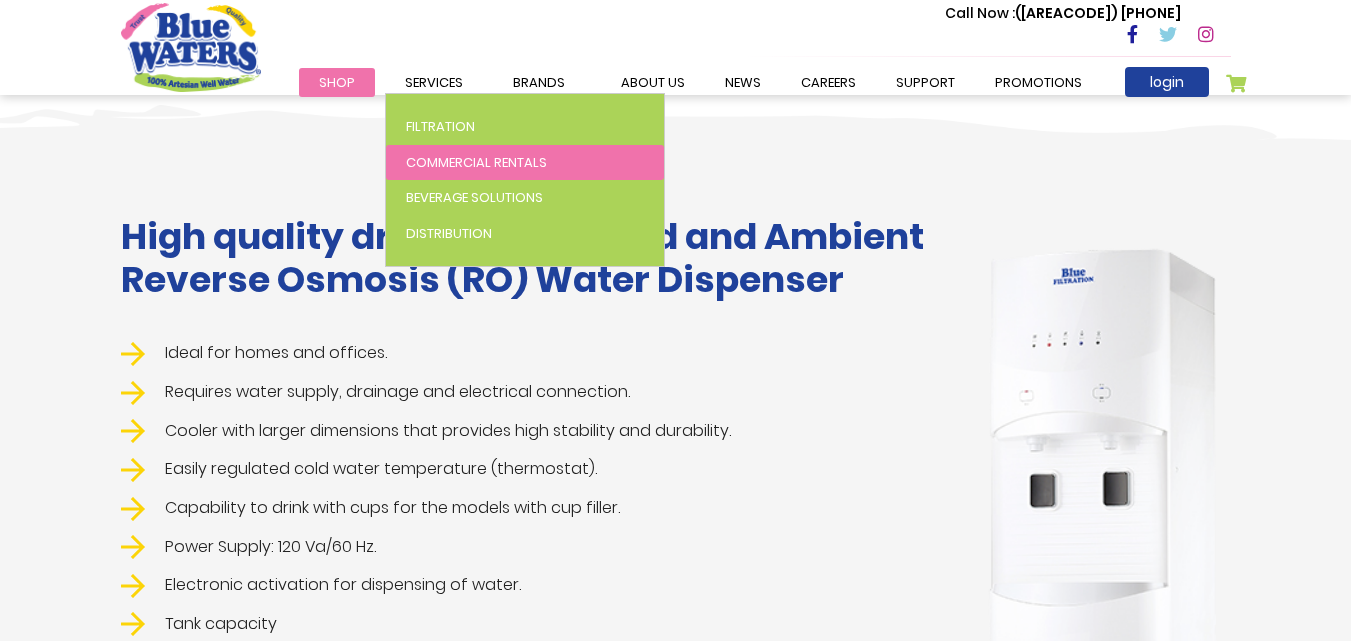 click on "Commercial Rentals" at bounding box center (476, 162) 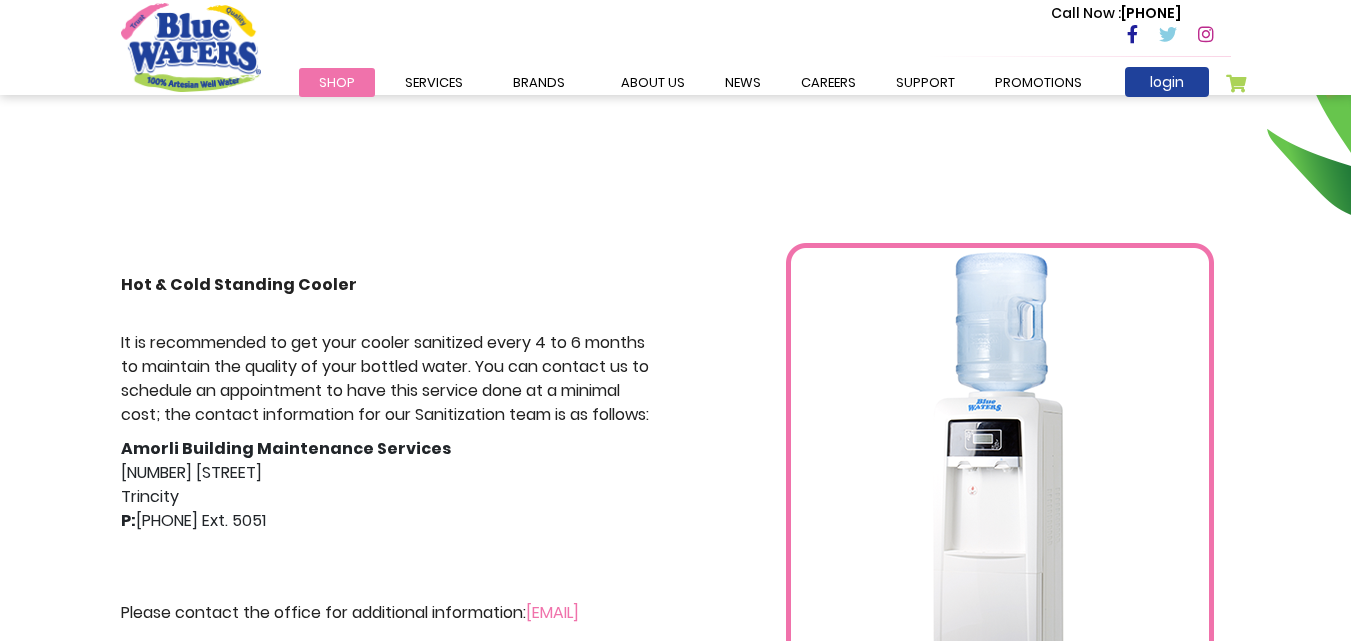 scroll, scrollTop: 0, scrollLeft: 0, axis: both 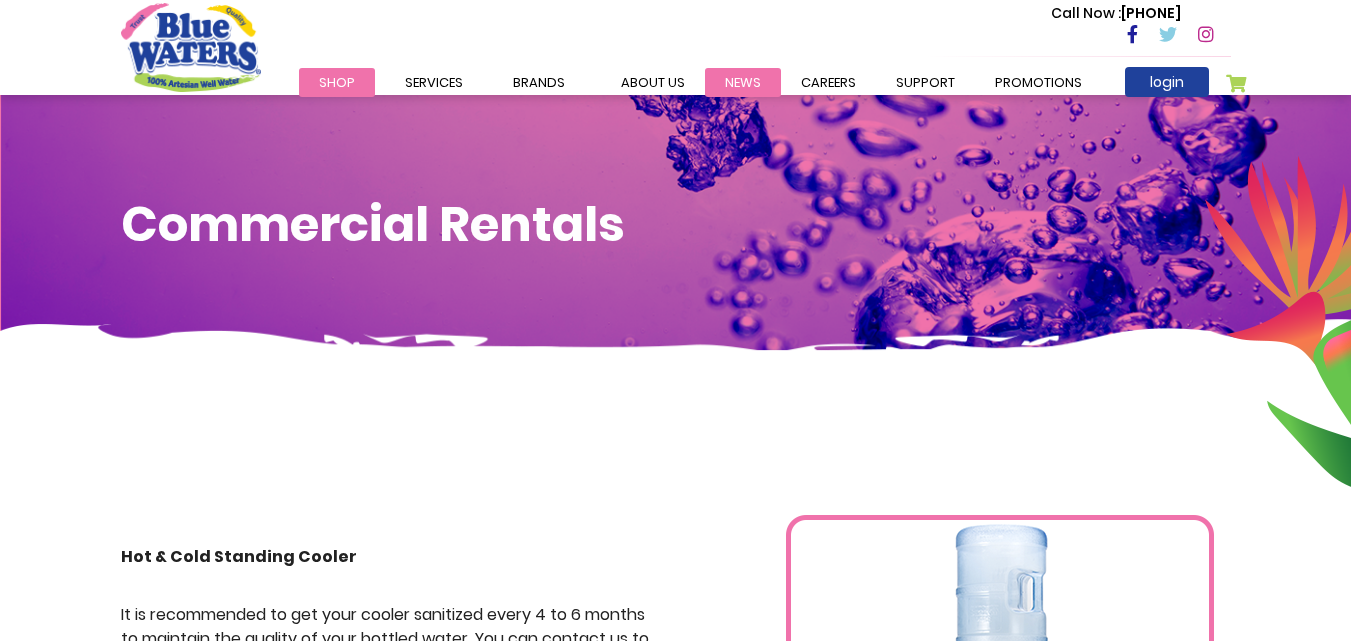 click on "News" at bounding box center [743, 82] 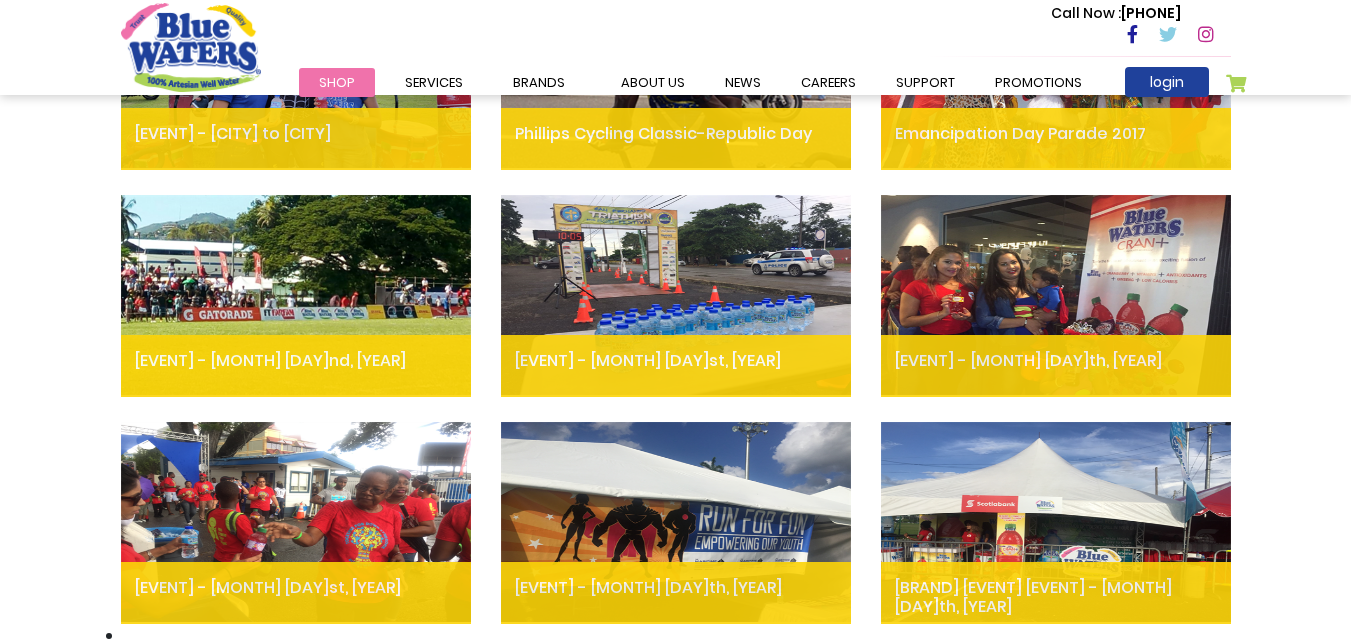 scroll, scrollTop: 1200, scrollLeft: 0, axis: vertical 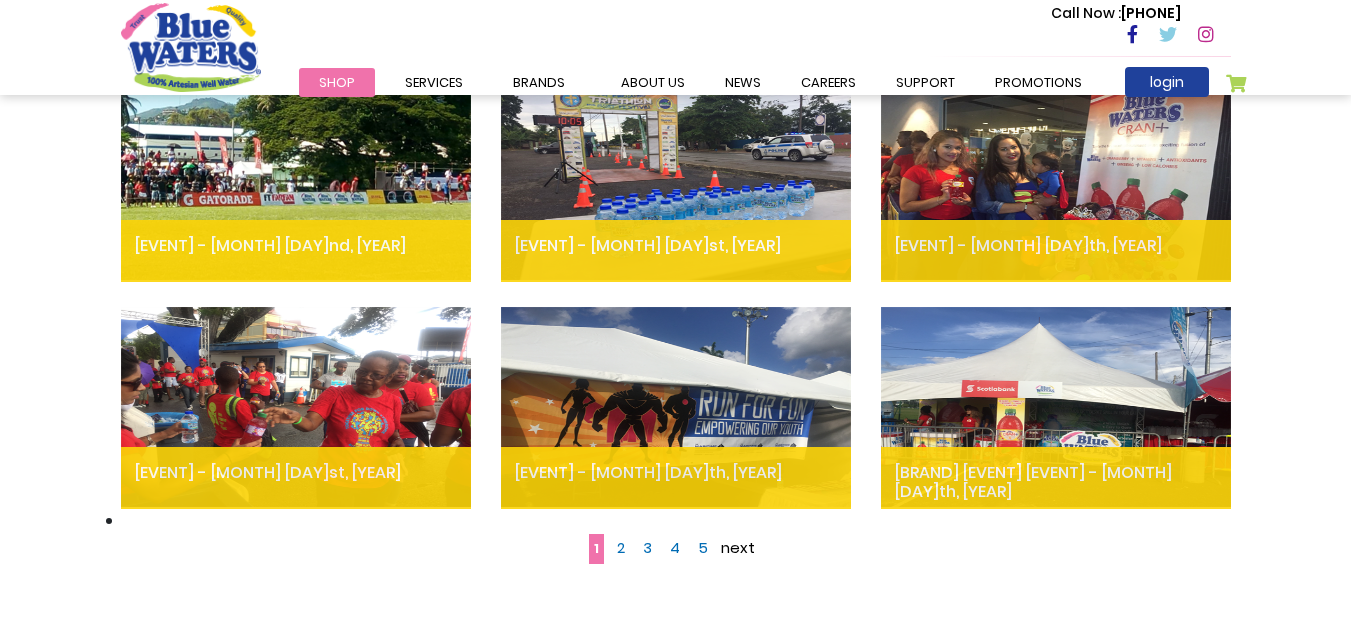 click on "Page
2" at bounding box center (621, 548) 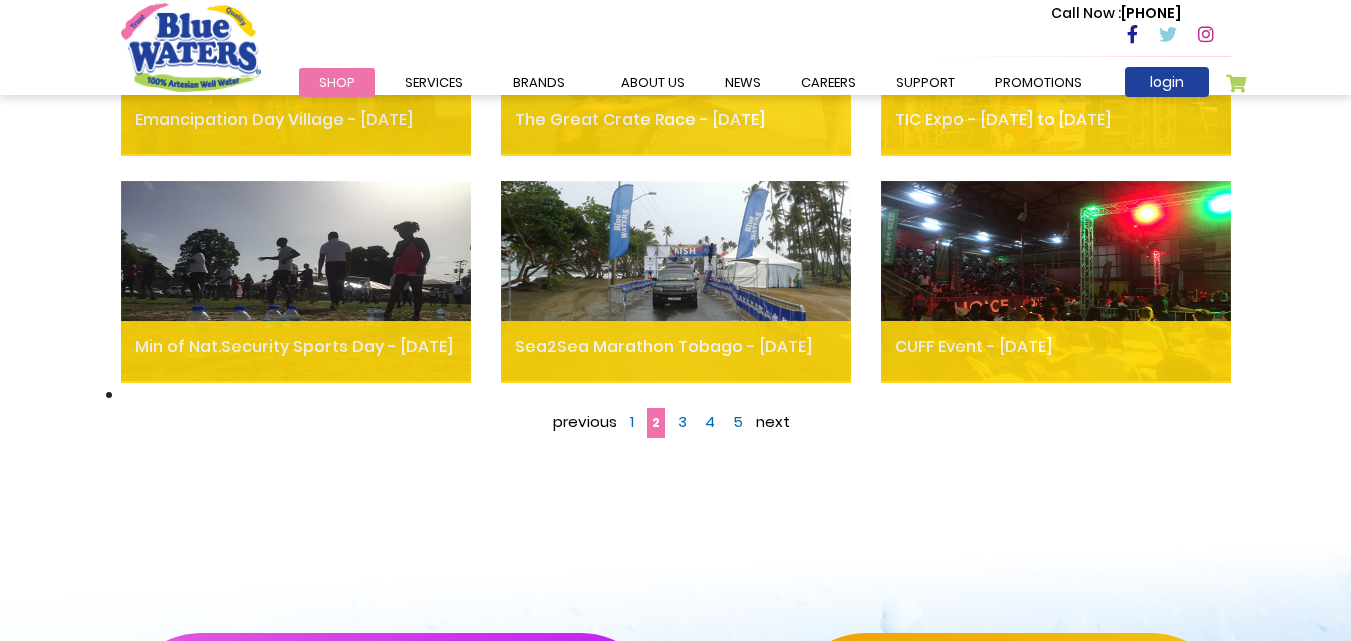 scroll, scrollTop: 1400, scrollLeft: 0, axis: vertical 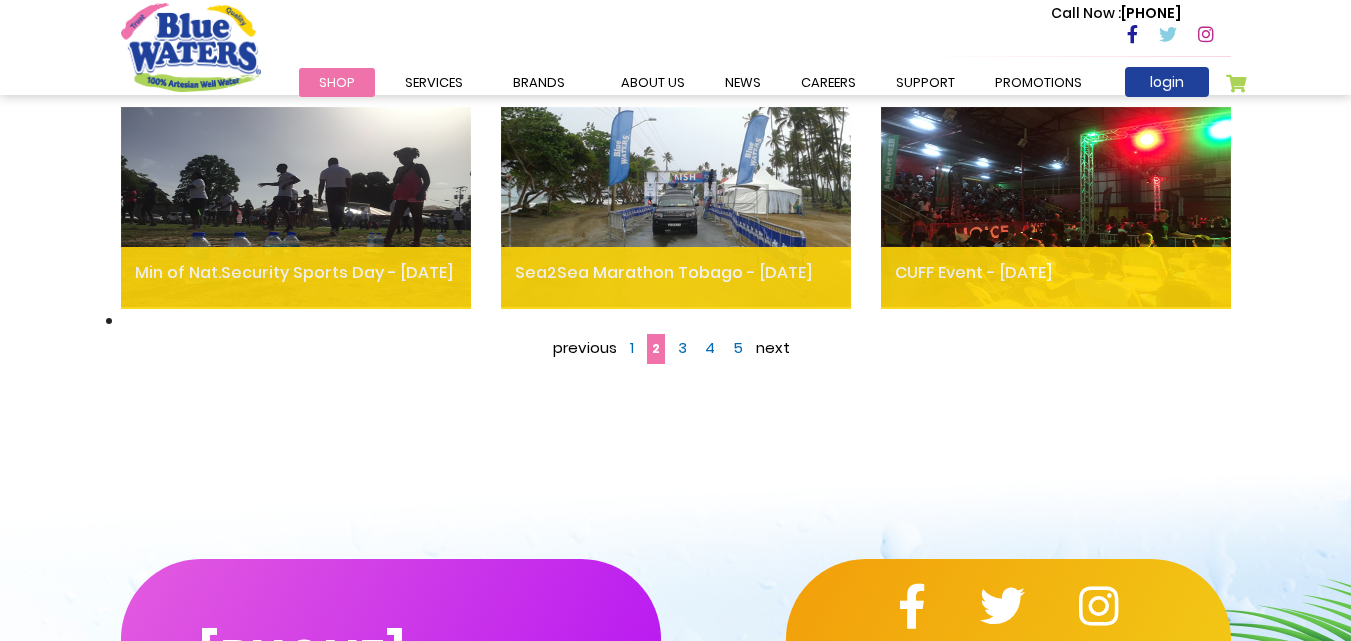 click on "Page
3" at bounding box center (682, 348) 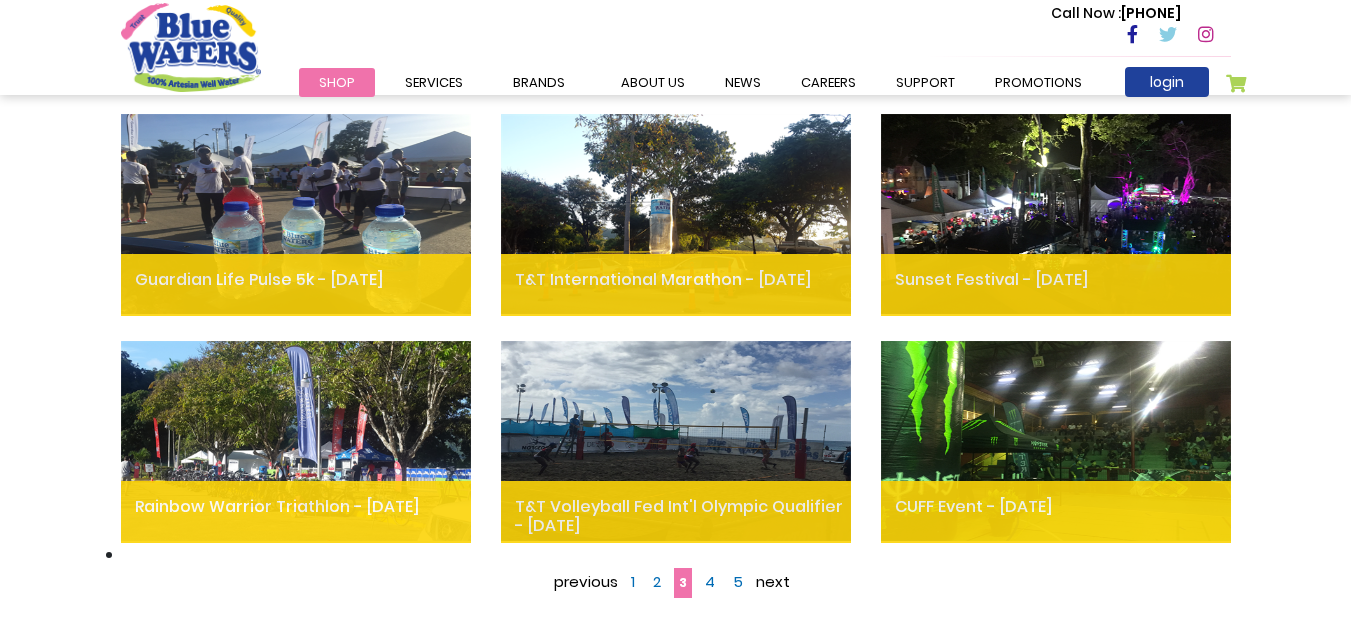 scroll, scrollTop: 1200, scrollLeft: 0, axis: vertical 